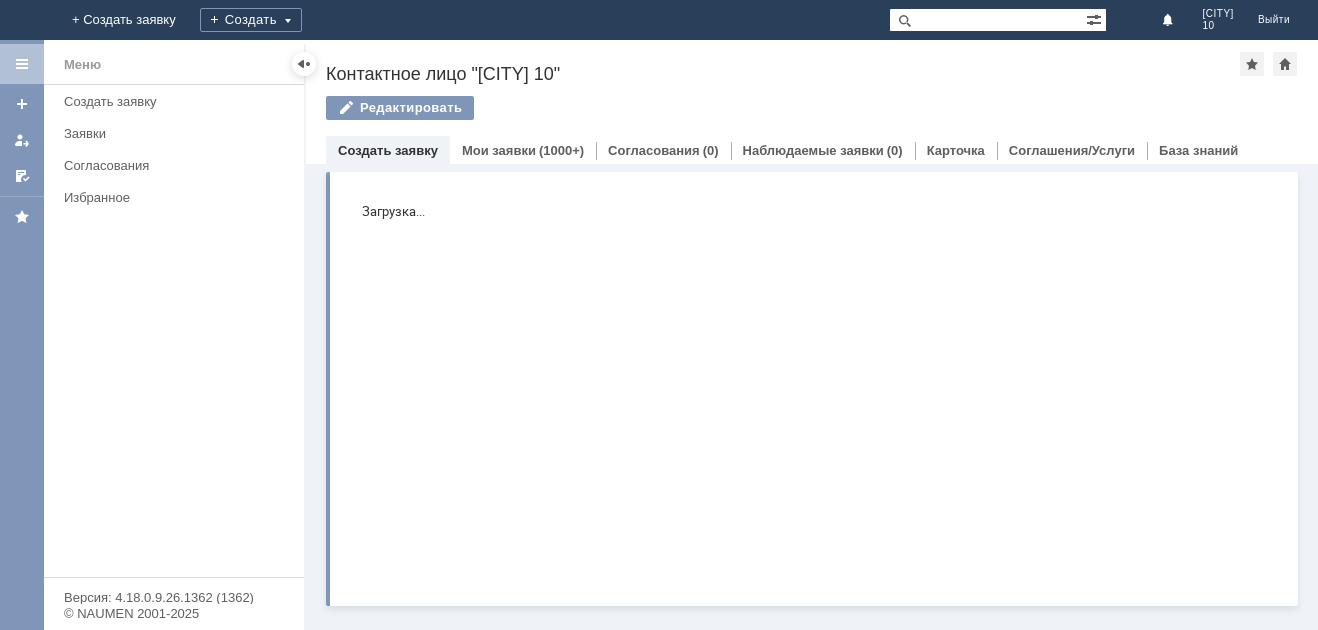 scroll, scrollTop: 0, scrollLeft: 0, axis: both 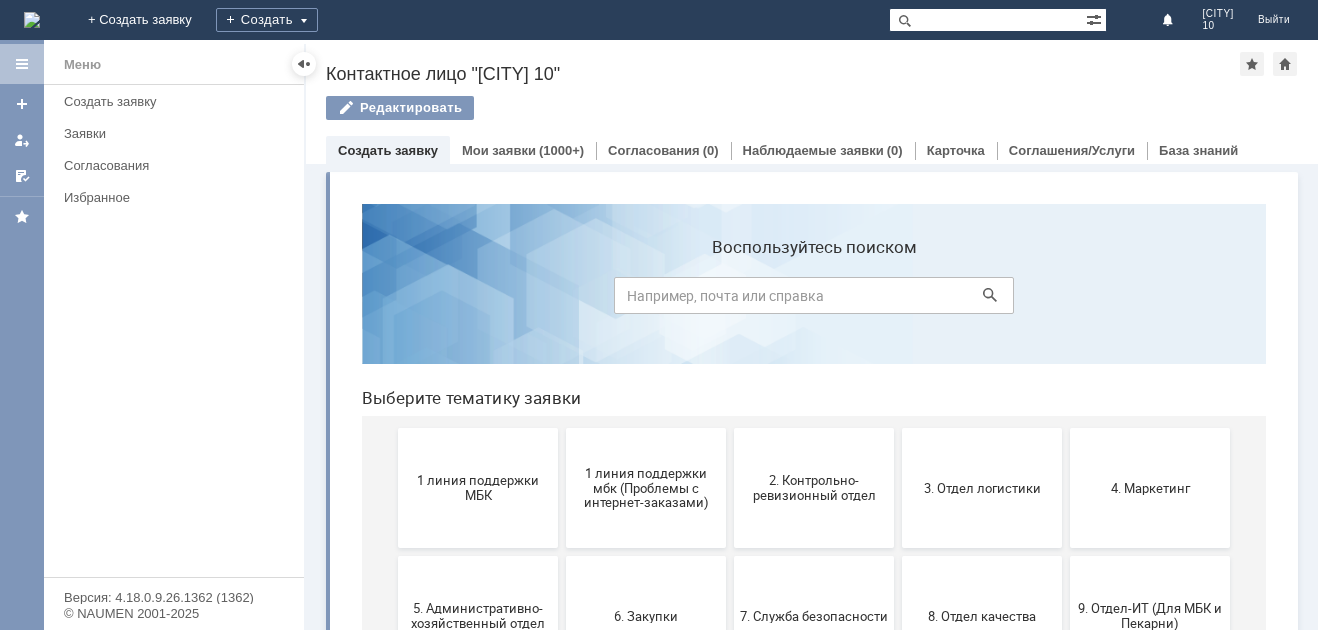 click at bounding box center (304, 64) 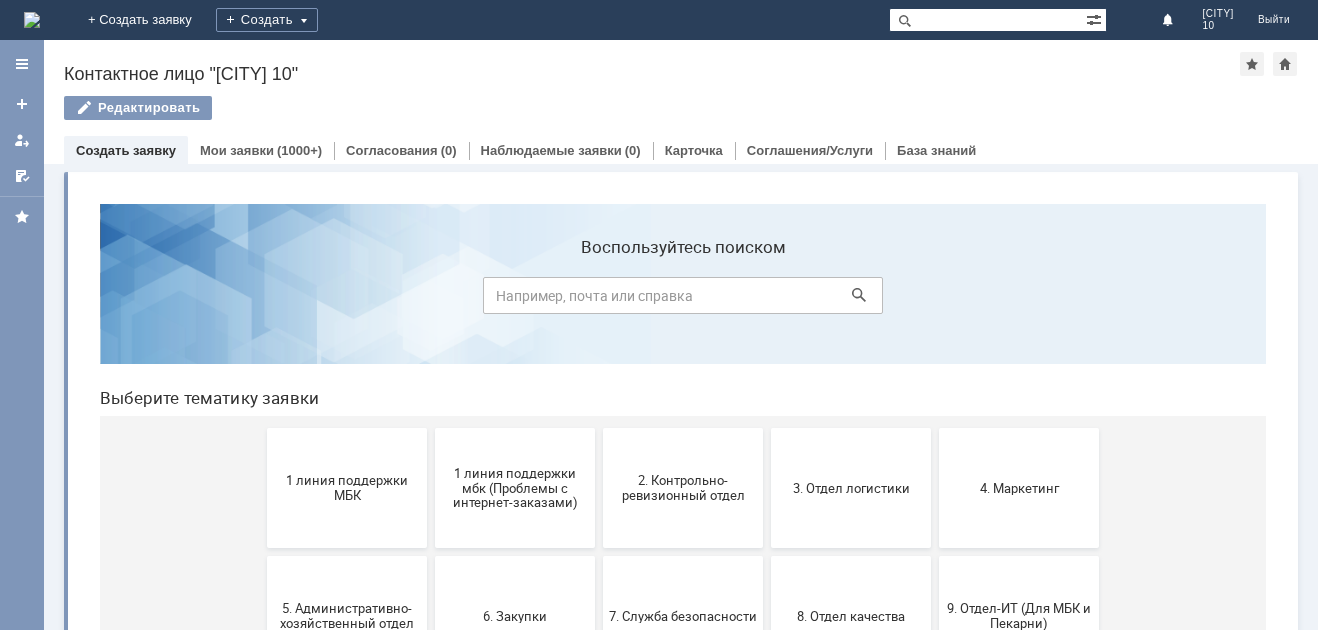 click at bounding box center (32, 20) 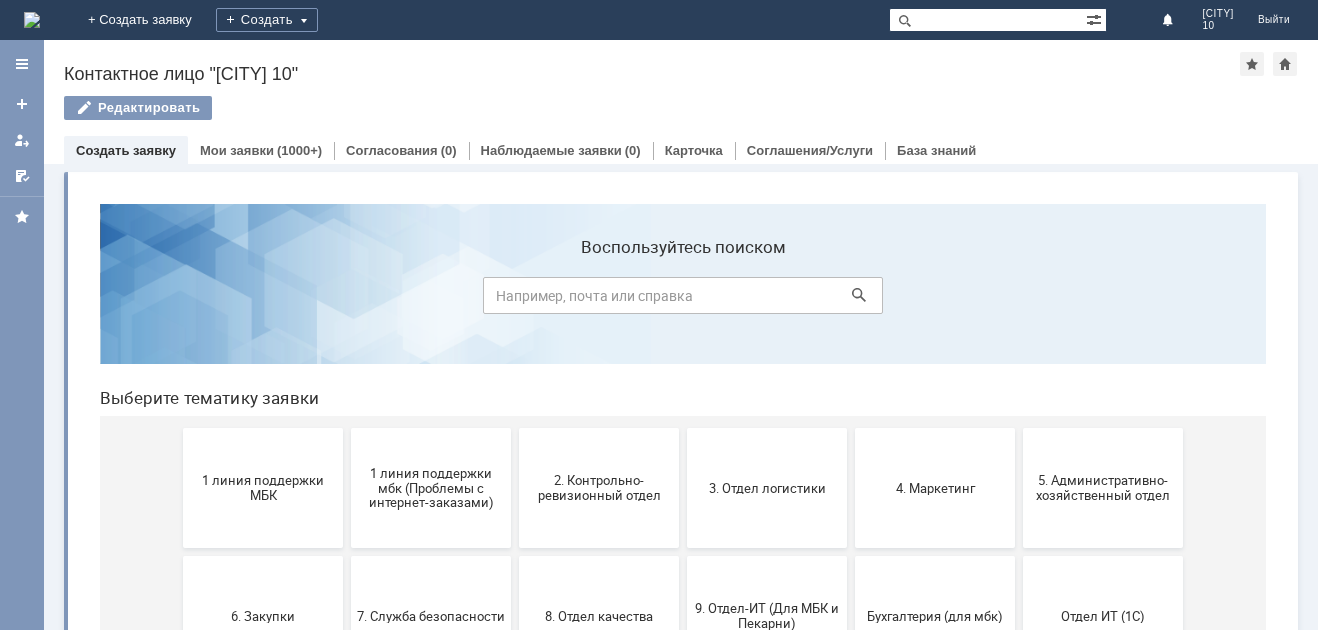 scroll, scrollTop: 0, scrollLeft: 0, axis: both 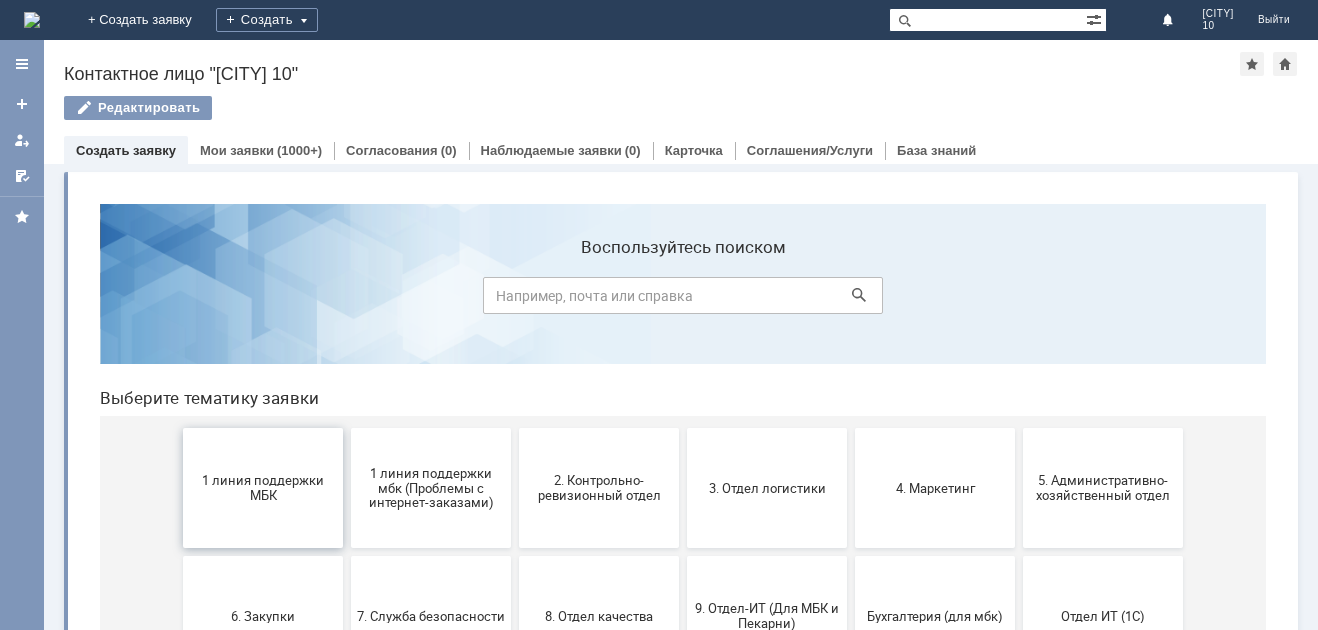 click on "1 линия поддержки МБК" at bounding box center [263, 488] 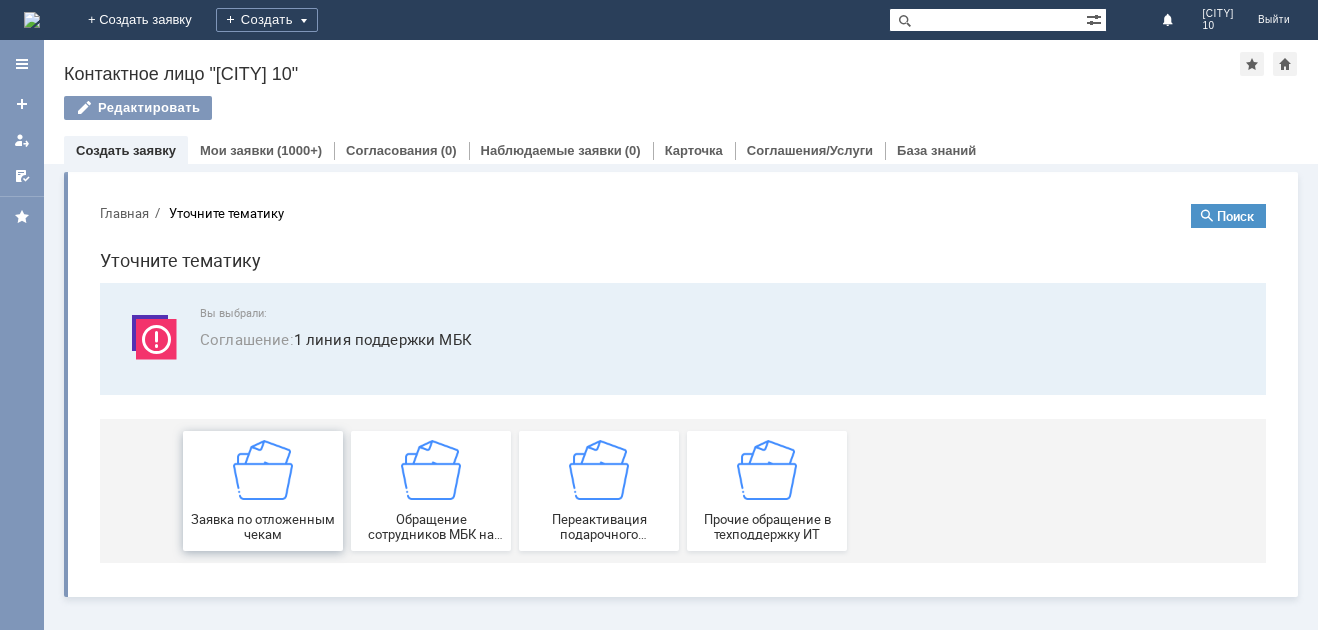 click on "Заявка по отложенным чекам" at bounding box center [263, 491] 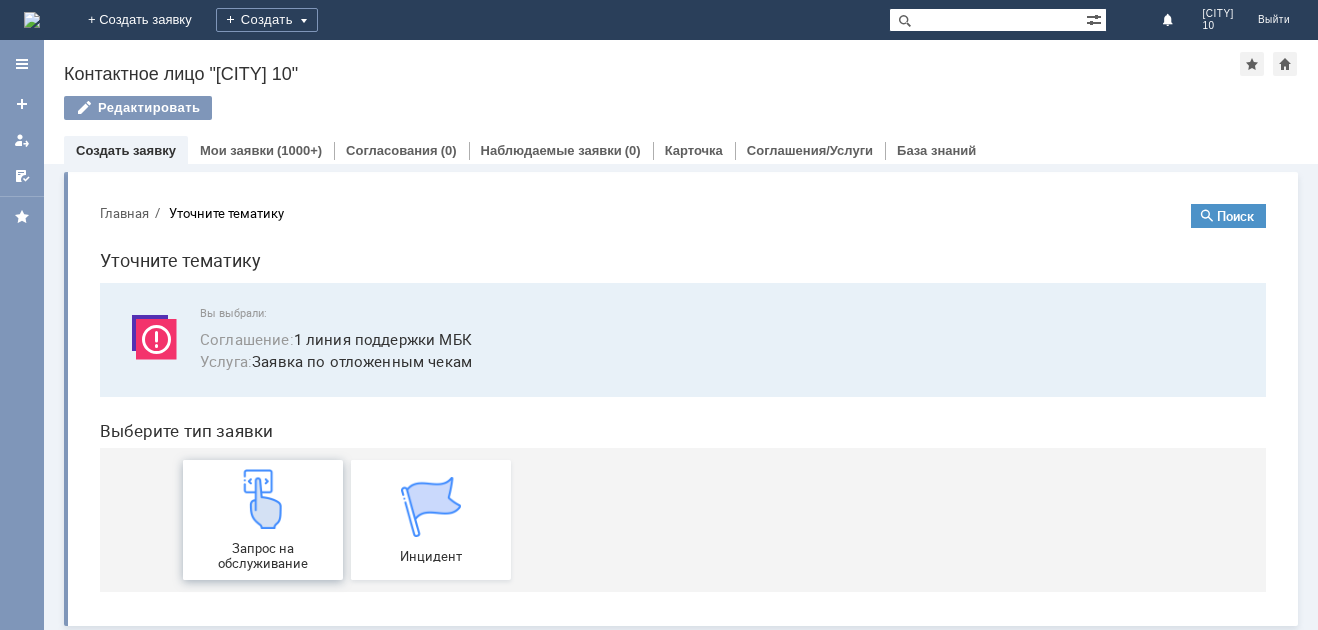 click on "Запрос на обслуживание" at bounding box center (263, 556) 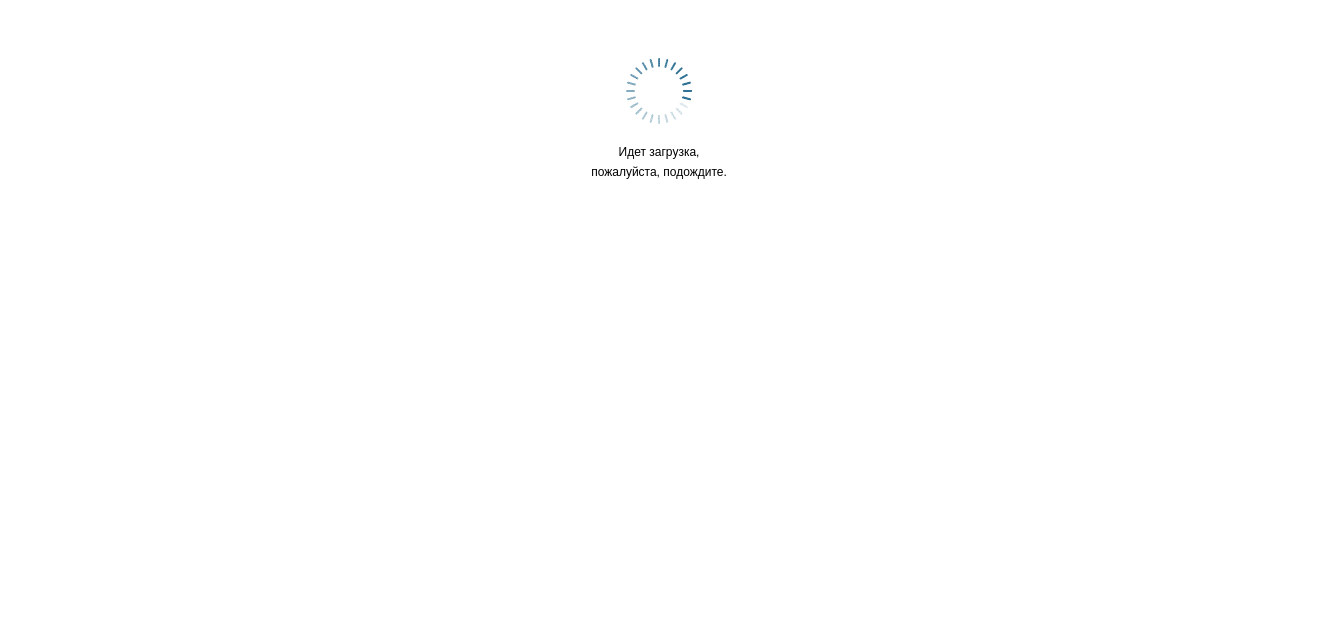 scroll, scrollTop: 0, scrollLeft: 0, axis: both 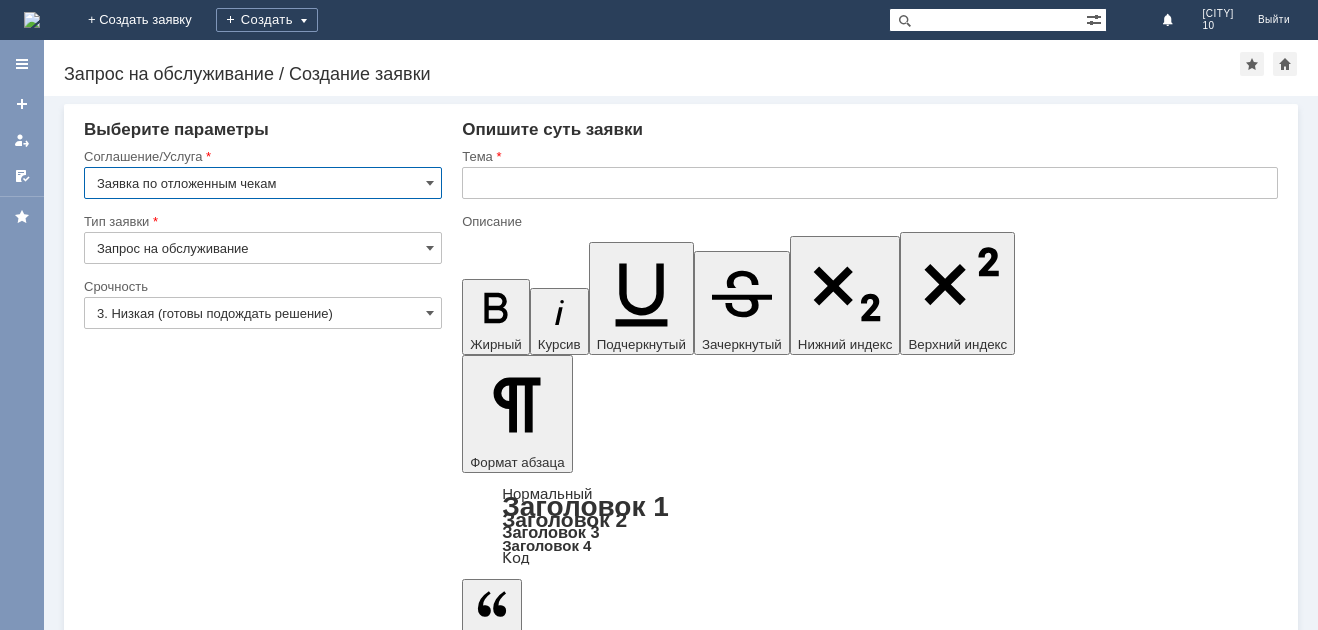 click on "3. Низкая (готовы подождать решение)" at bounding box center (263, 313) 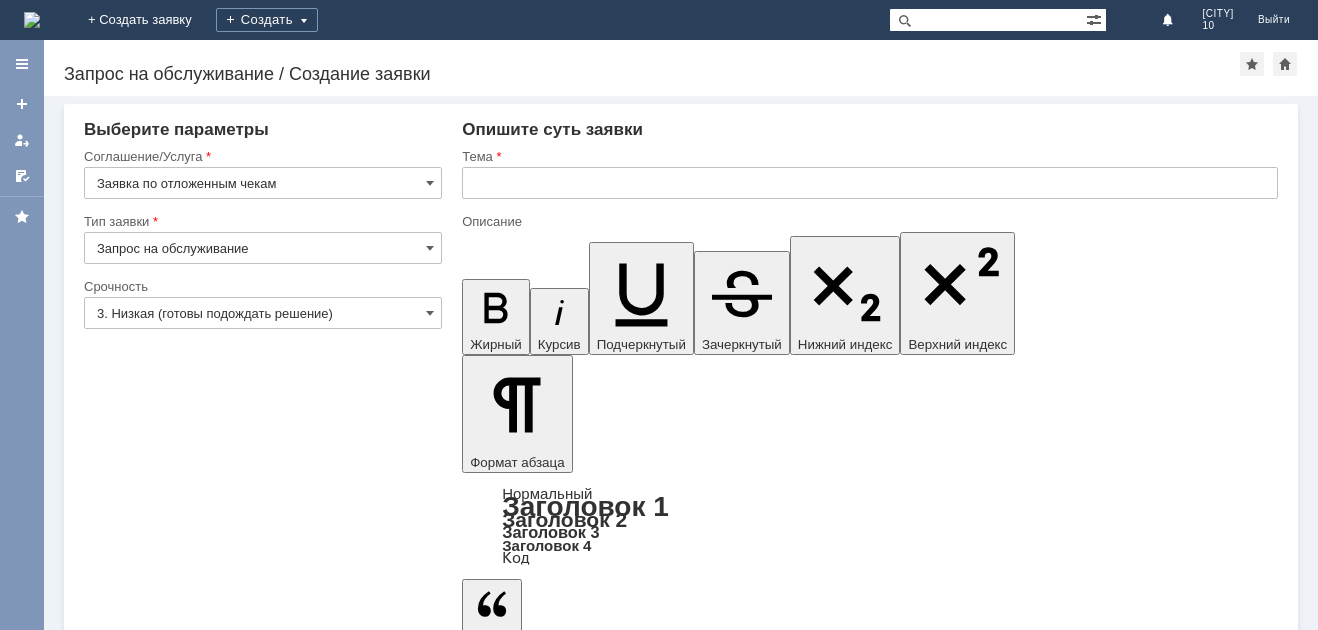 click on "Внимание! Выберите параметры Соглашение/Услуга Заявка по отложенным чекам Тип заявки Запрос на обслуживание Категория Срочность Срочность 3. Низкая (готовы подождать решение) Рекомендуемые статьи БЗ Название Опишите суть заявки Тема Описание Жирный Курсив Подчеркнутый Зачеркнутый Нижний индекс Верхний индекс Формат абзаца Нормальный Заголовок 1 Заголовок 2 Заголовок 3 Заголовок 4 Код Цитата Увеличить уровень Ctrl+' Уменьшить уровень Ctrl+Shift+' Выровнять по По левому краю По центру По правому краю По ширине Шрифт Arial 8 9" at bounding box center [681, 2813] 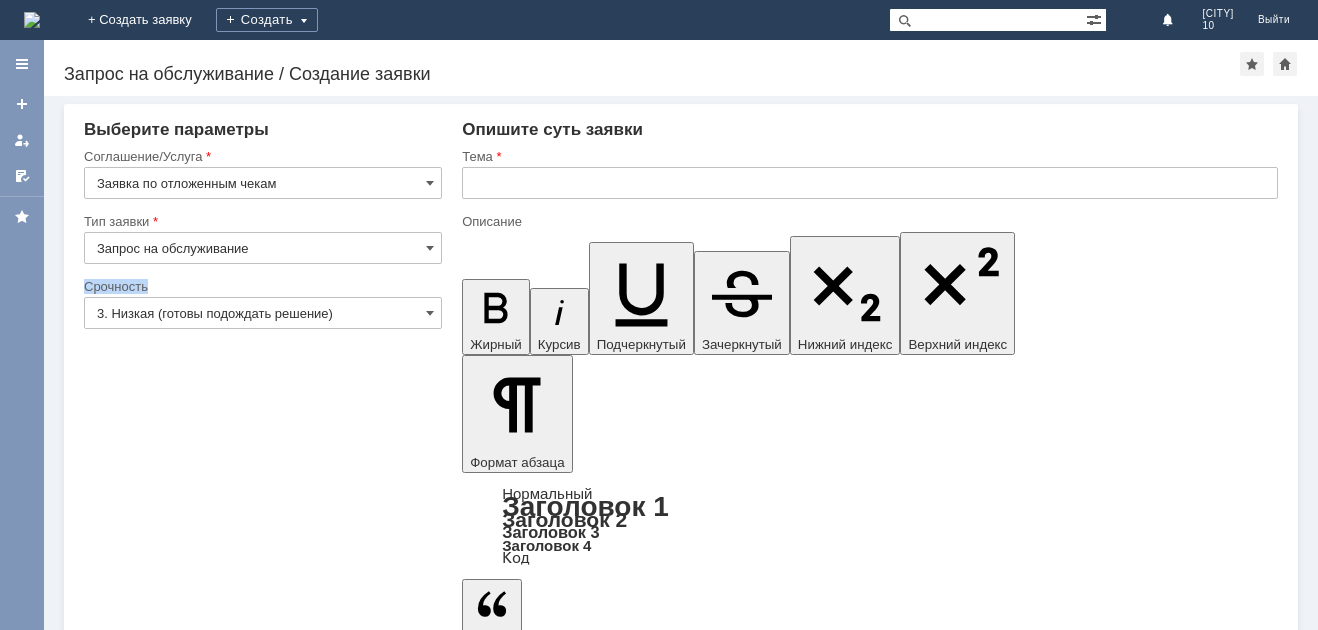 drag, startPoint x: 86, startPoint y: 280, endPoint x: 159, endPoint y: 292, distance: 73.97973 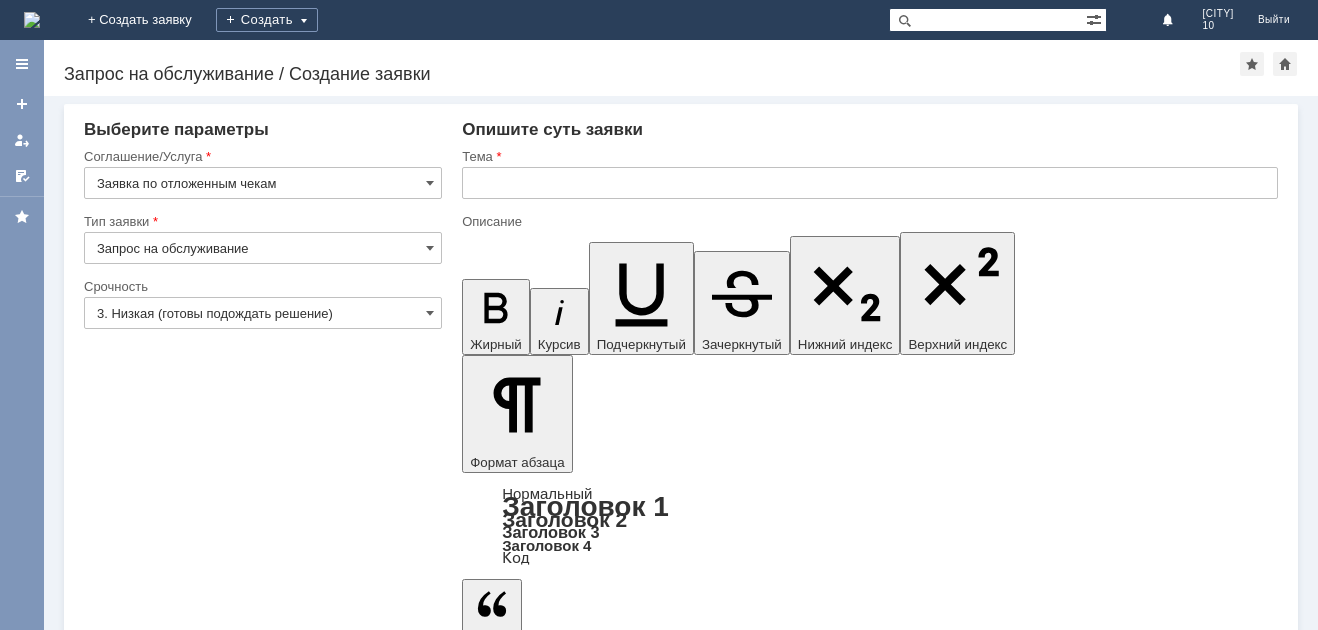 click on "3. Низкая (готовы подождать решение)" at bounding box center [263, 313] 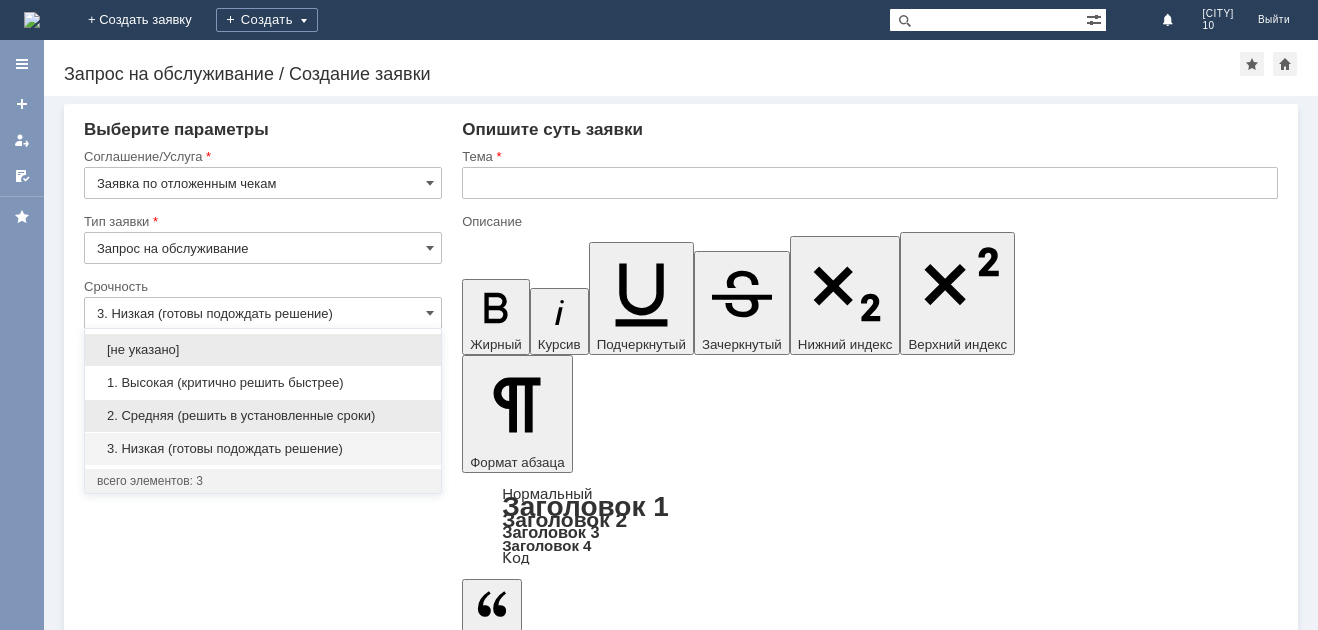click on "2. Средняя (решить в установленные сроки)" at bounding box center (263, 416) 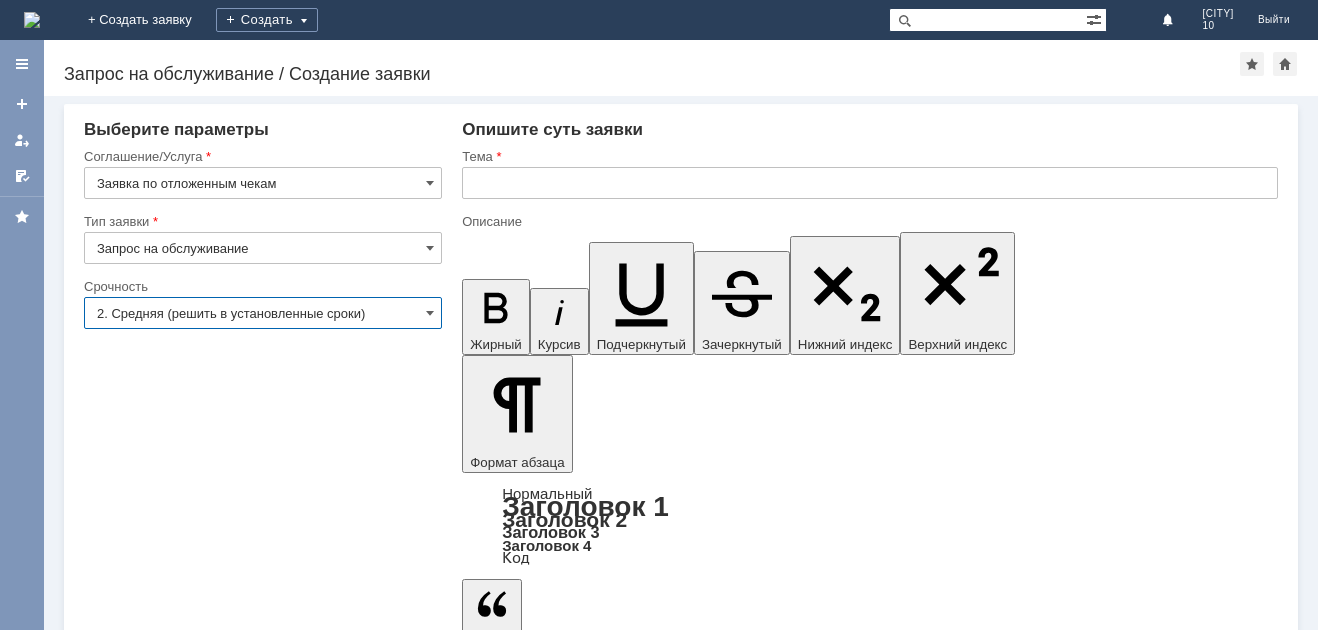 type on "2. Средняя (решить в установленные сроки)" 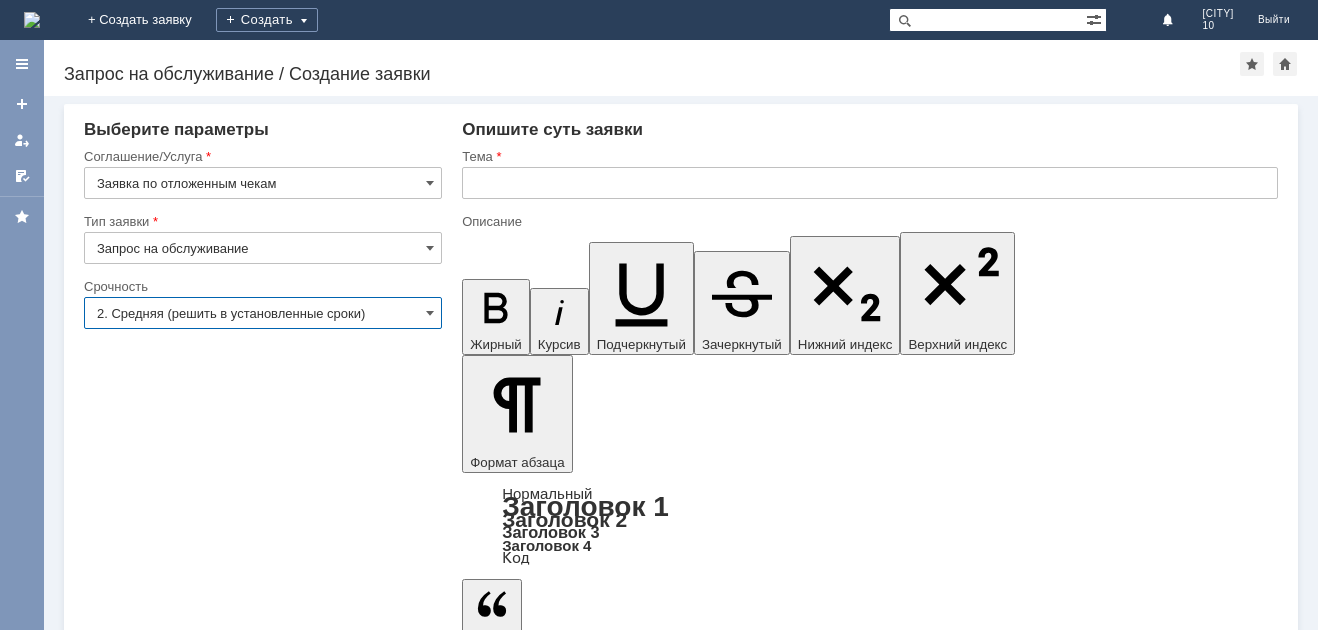 click at bounding box center (870, 183) 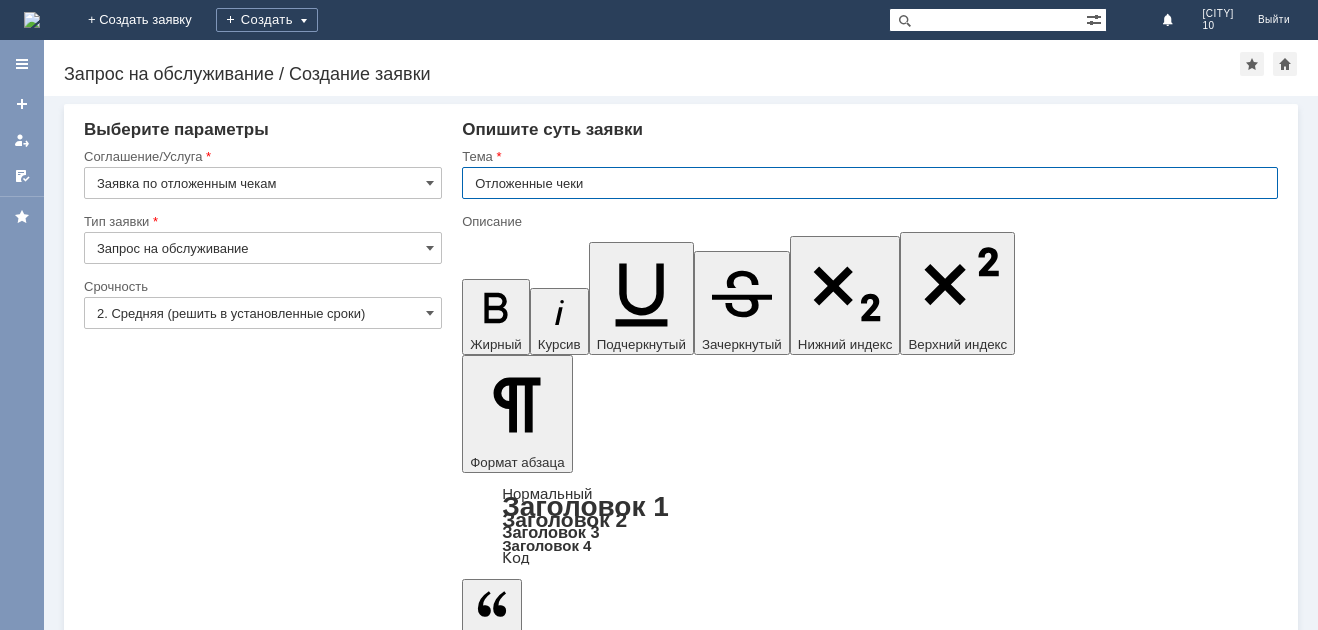 click at bounding box center [625, 5332] 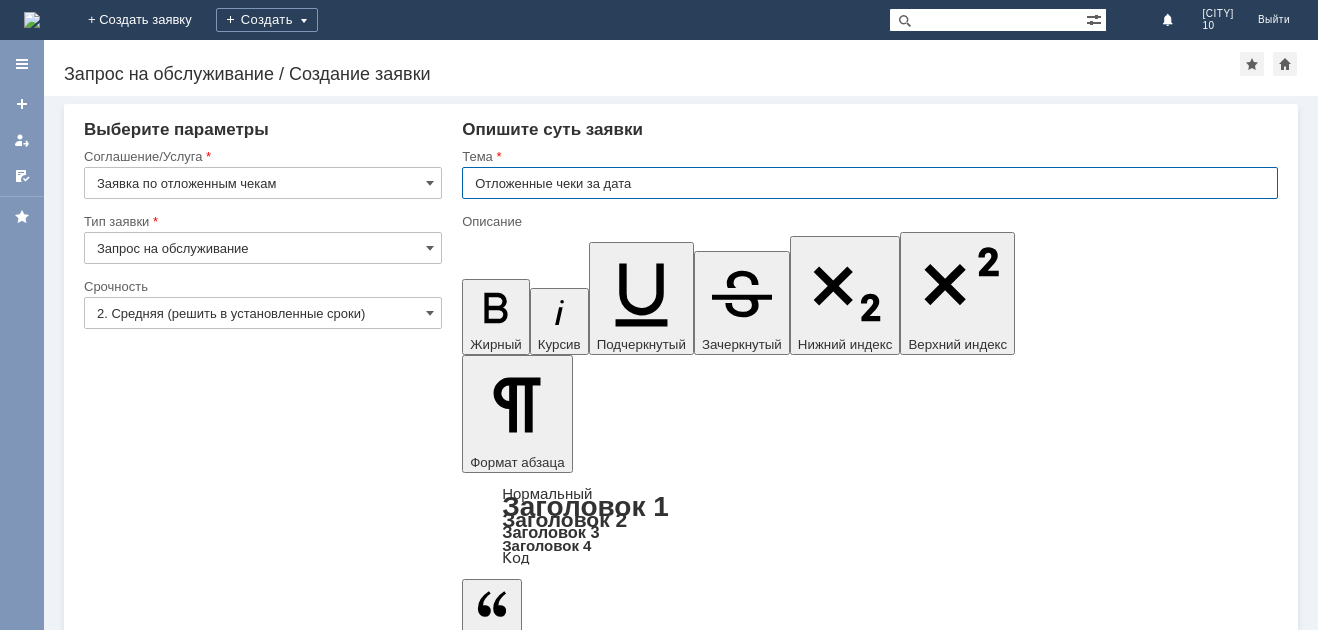 drag, startPoint x: 608, startPoint y: 185, endPoint x: 655, endPoint y: 218, distance: 57.428215 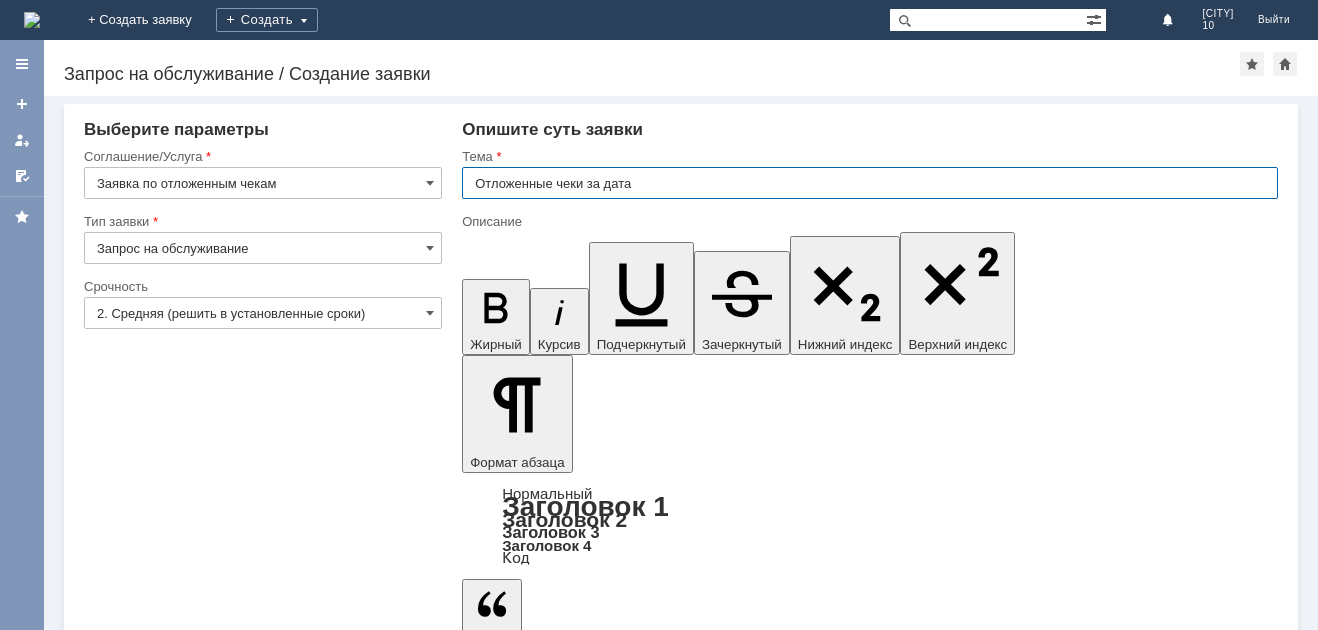 drag, startPoint x: 554, startPoint y: 180, endPoint x: 626, endPoint y: 170, distance: 72.691124 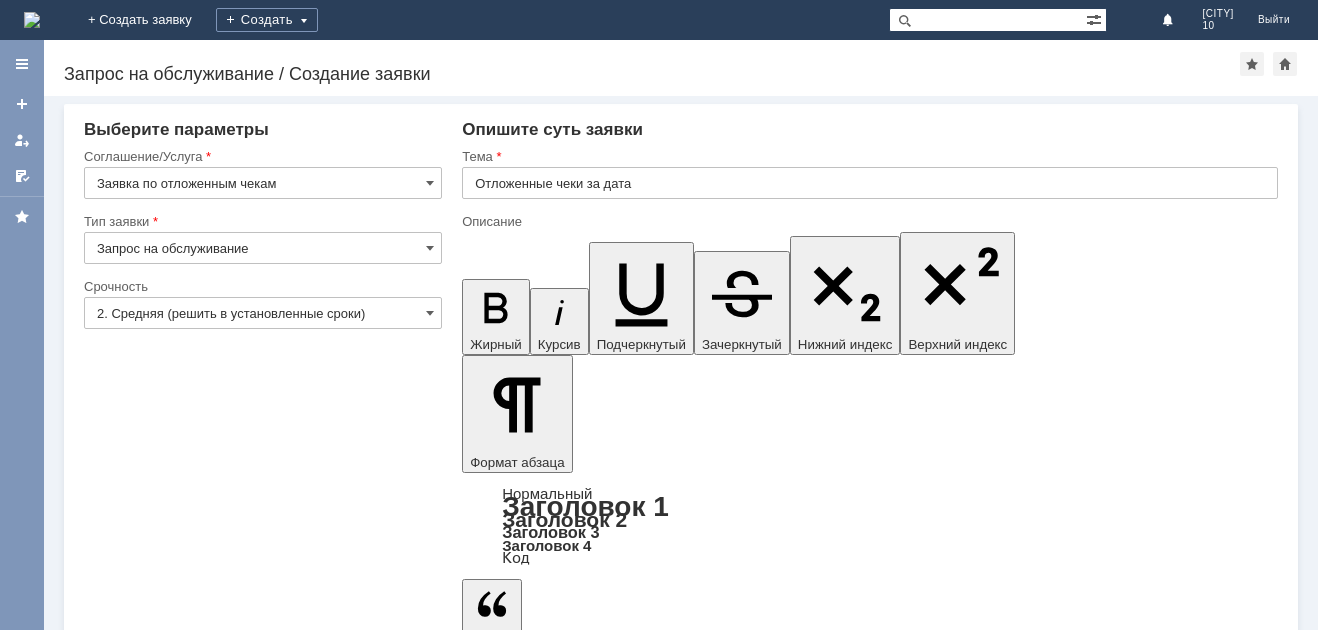 click at bounding box center [625, 5389] 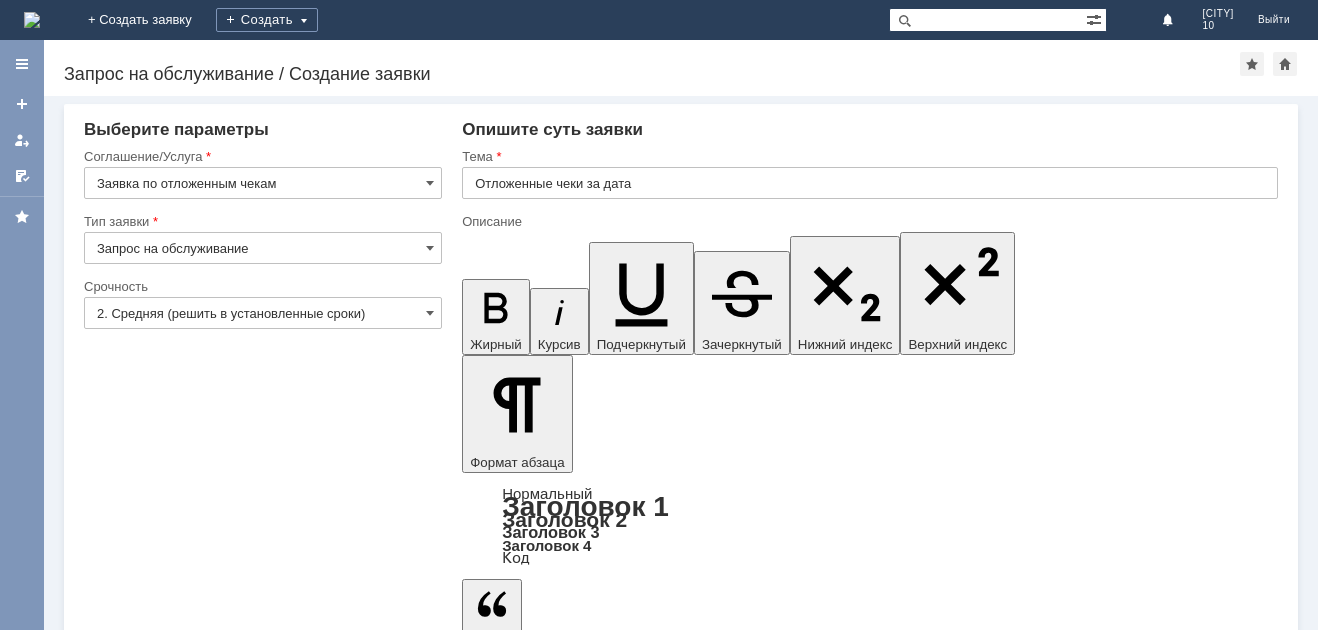 click at bounding box center [625, 5389] 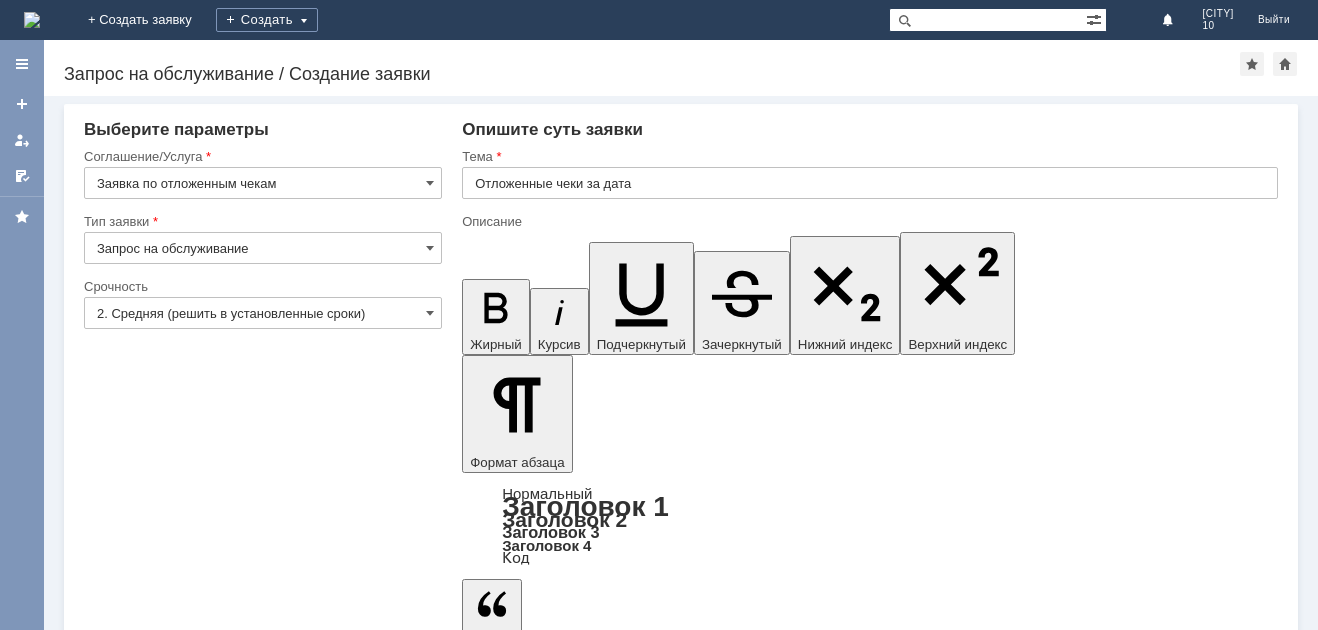 type 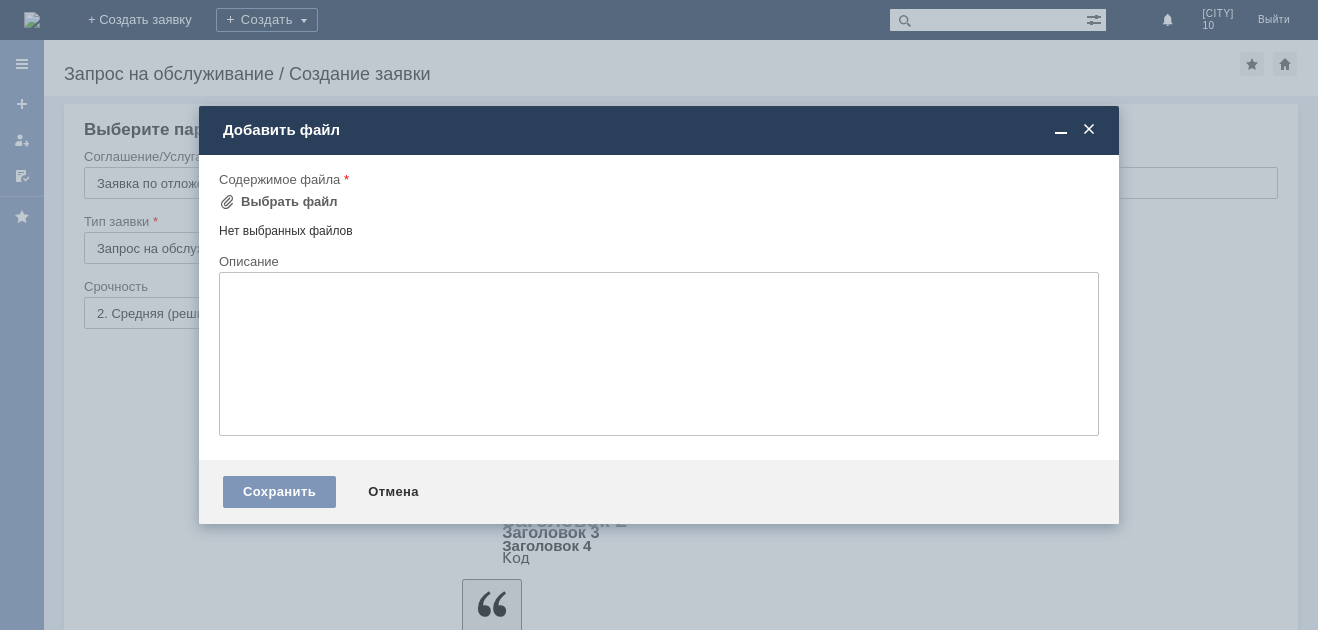 drag, startPoint x: 436, startPoint y: 531, endPoint x: 397, endPoint y: 662, distance: 136.68211 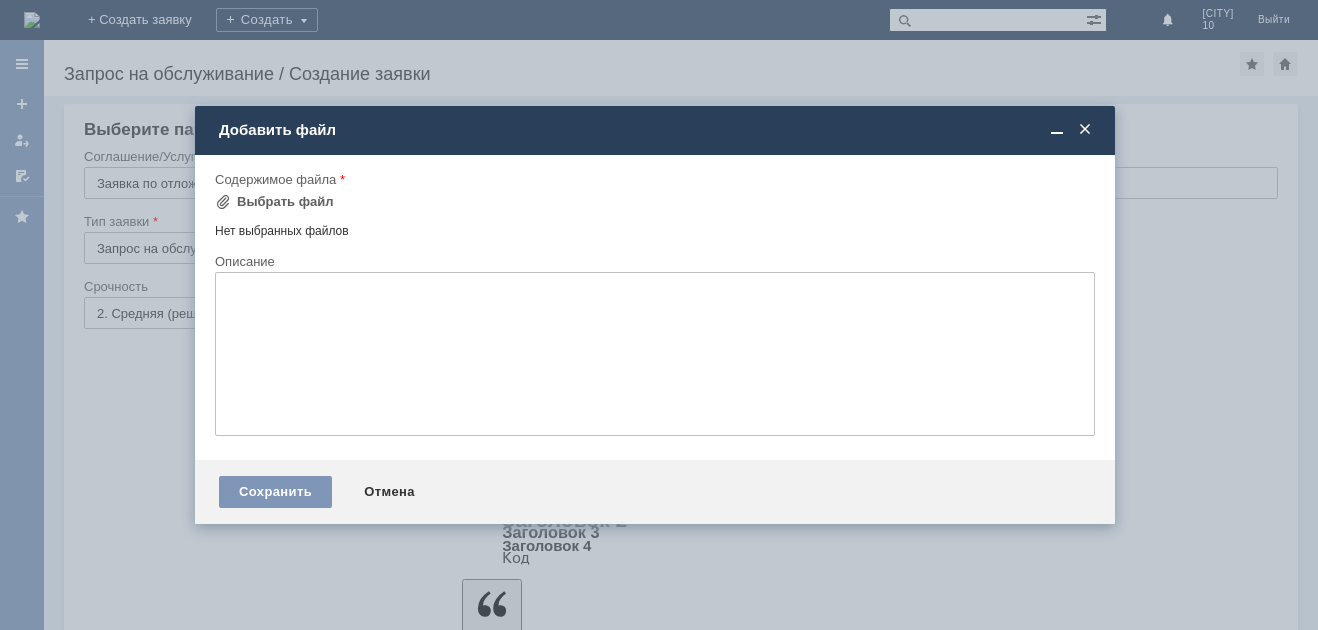 click at bounding box center (1085, 130) 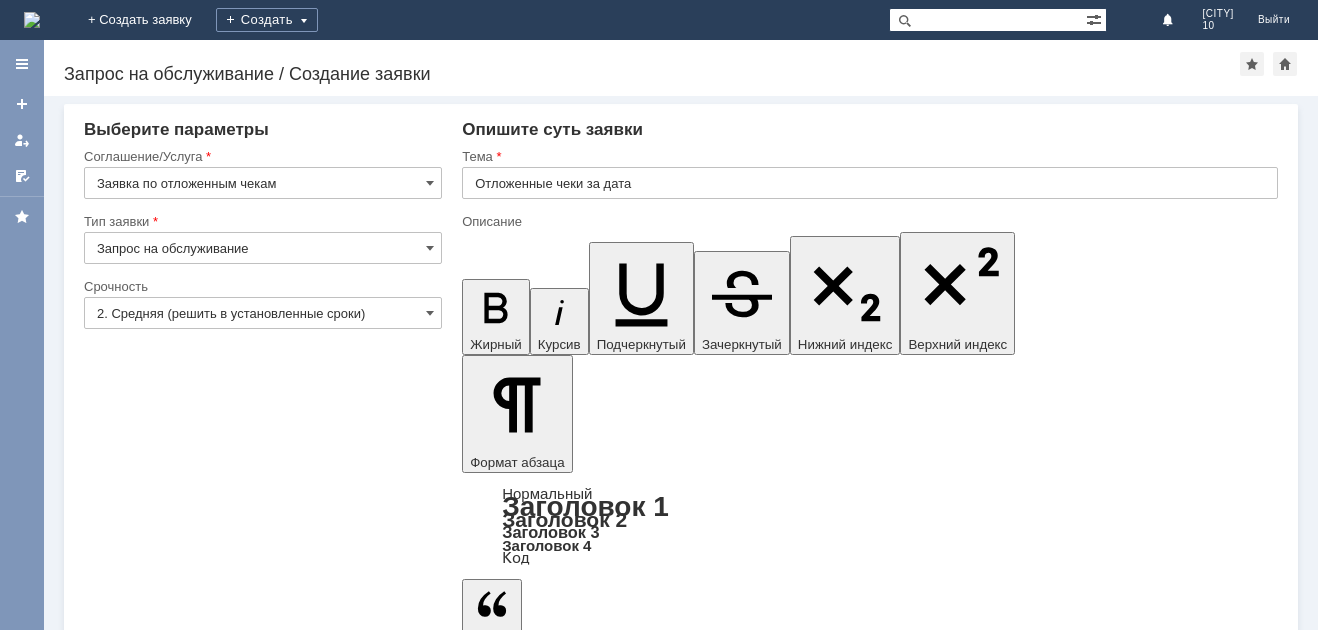 click on "Добавить файл" at bounding box center (538, 5493) 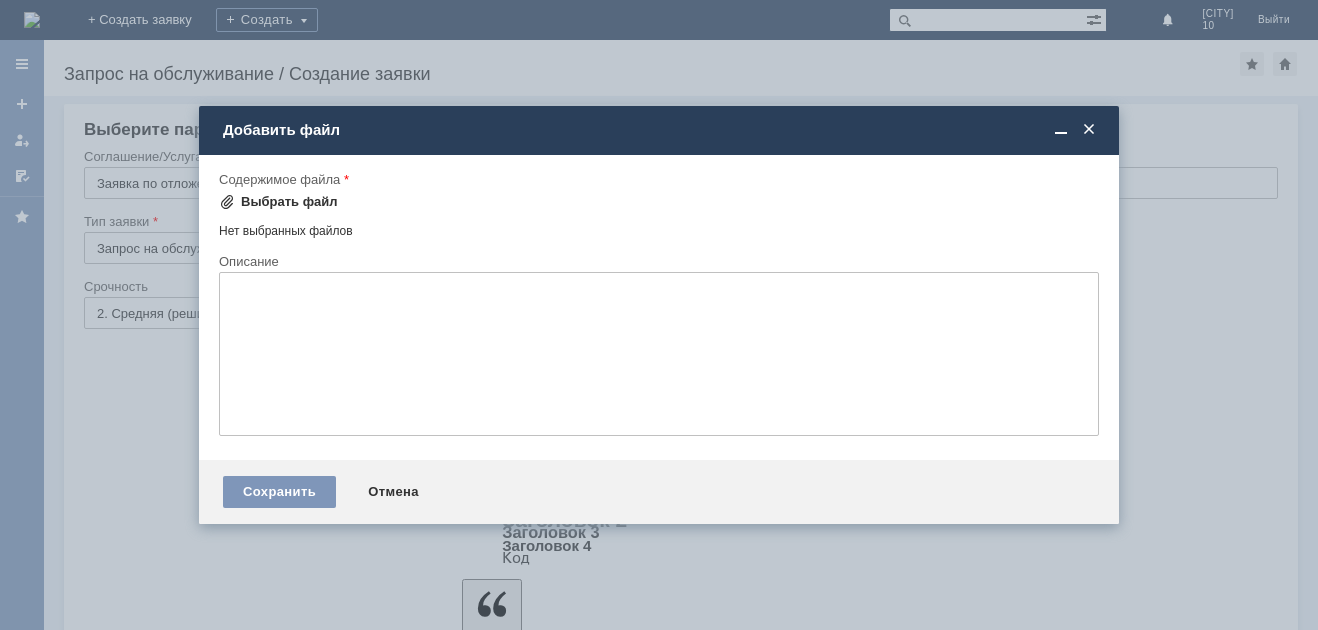 click on "Выбрать файл" at bounding box center [289, 202] 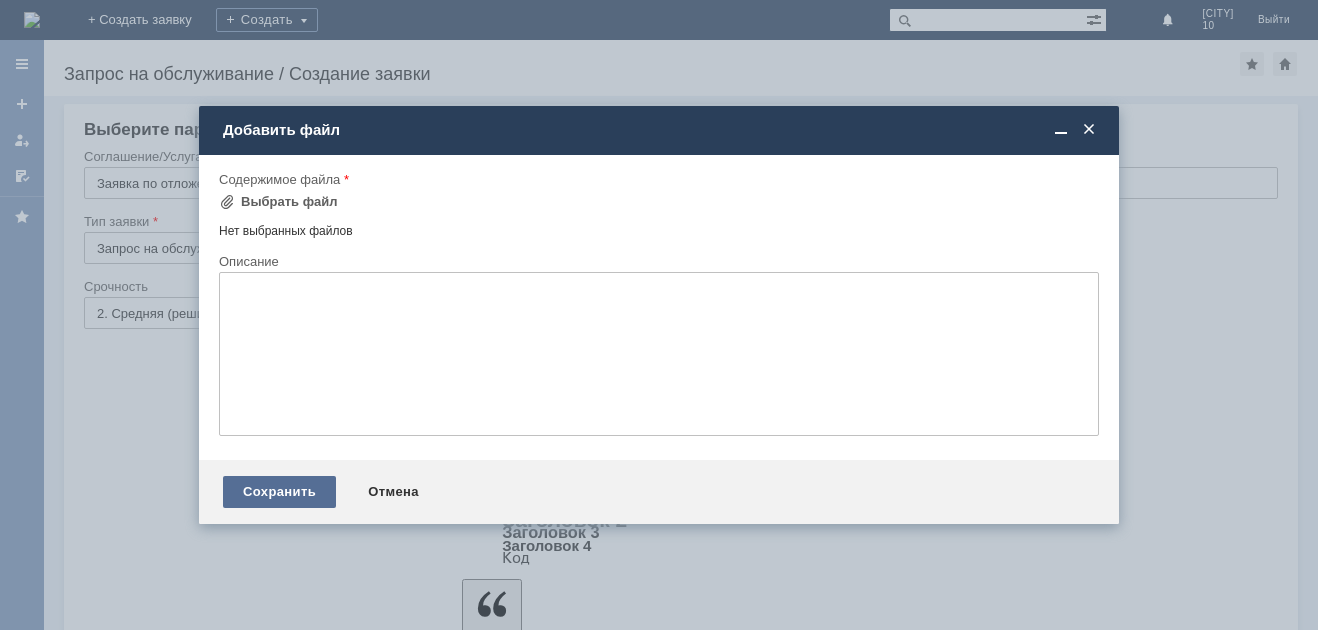 click on "Сохранить" at bounding box center (279, 492) 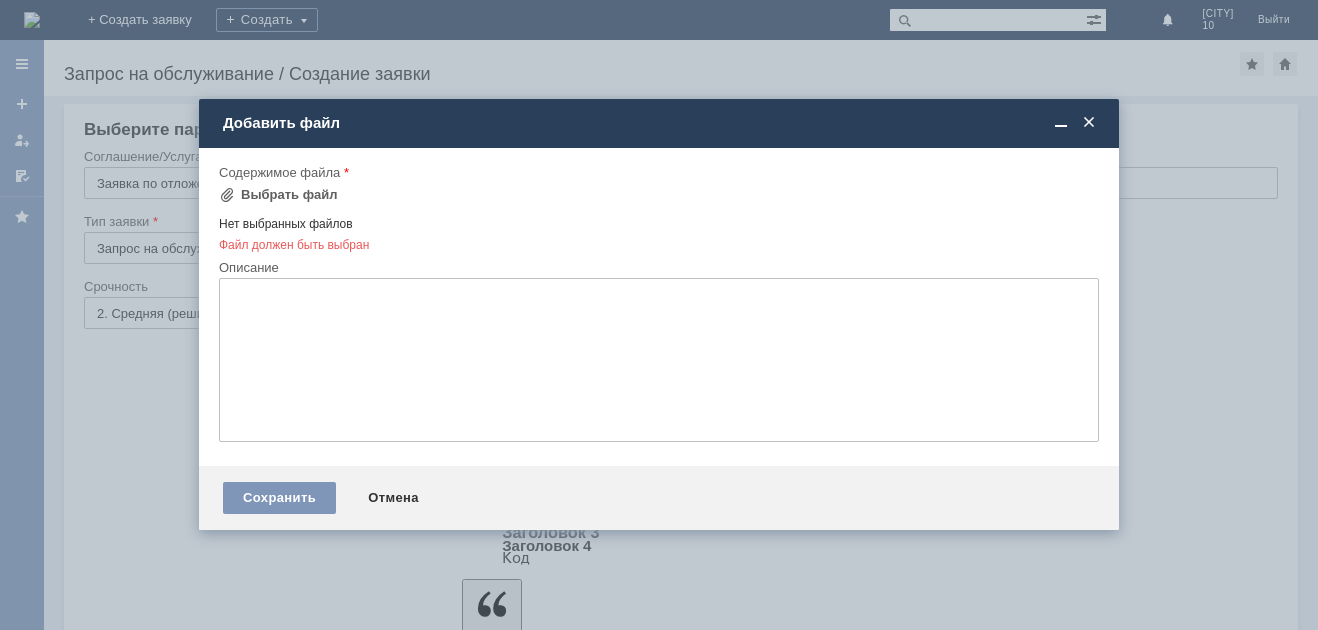 click at bounding box center [1089, 123] 